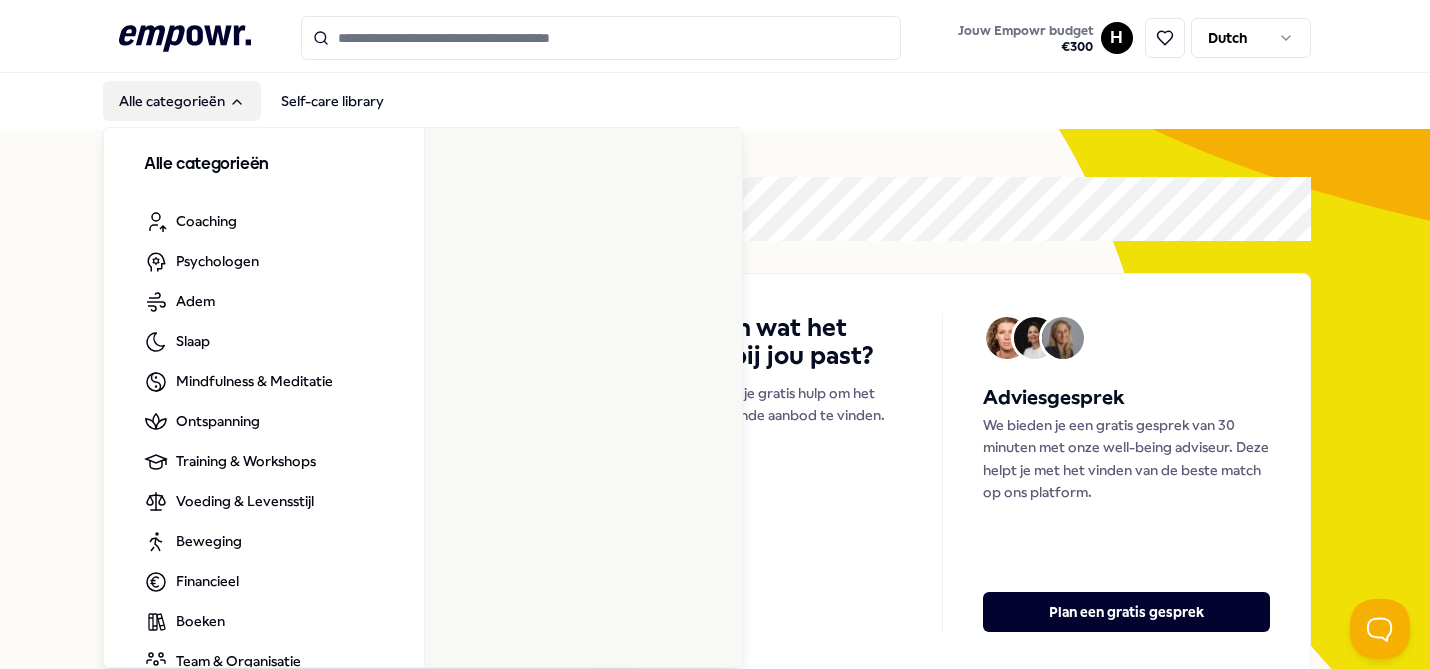 scroll, scrollTop: 0, scrollLeft: 0, axis: both 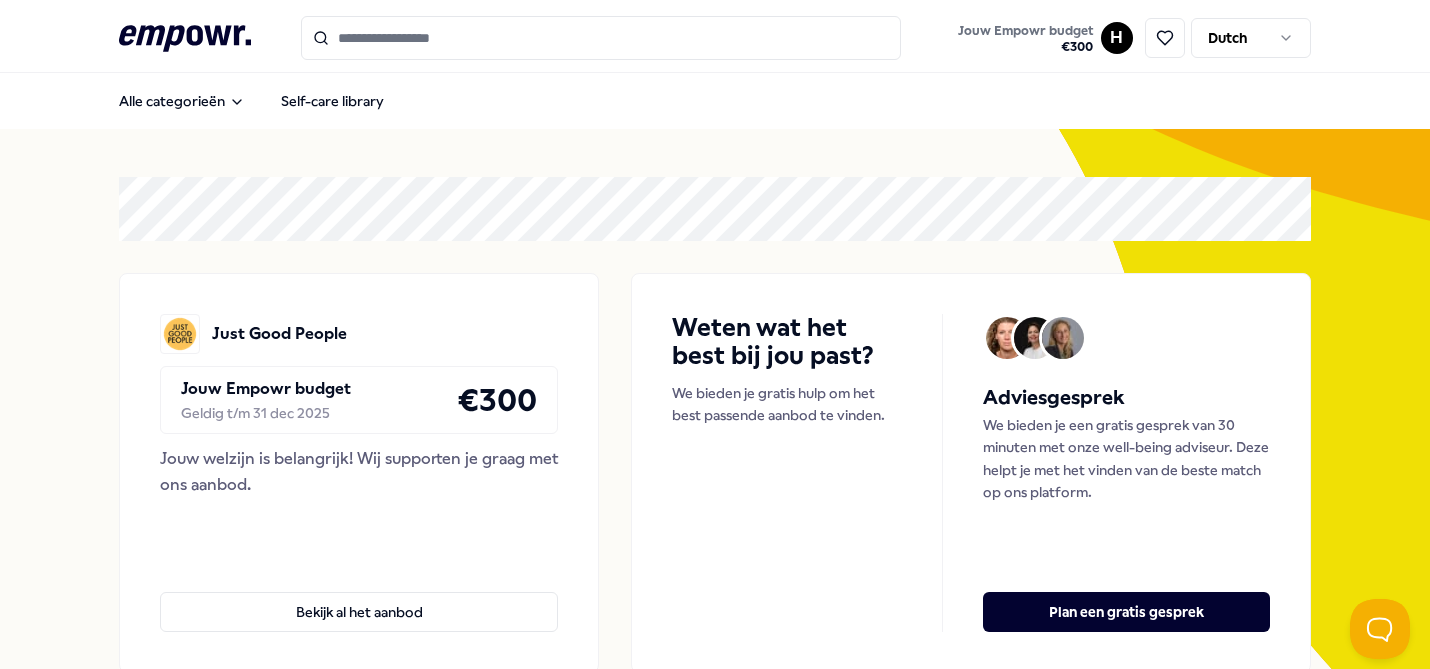 click on "Jouw Empowr budget € 300" at bounding box center (1025, 38) 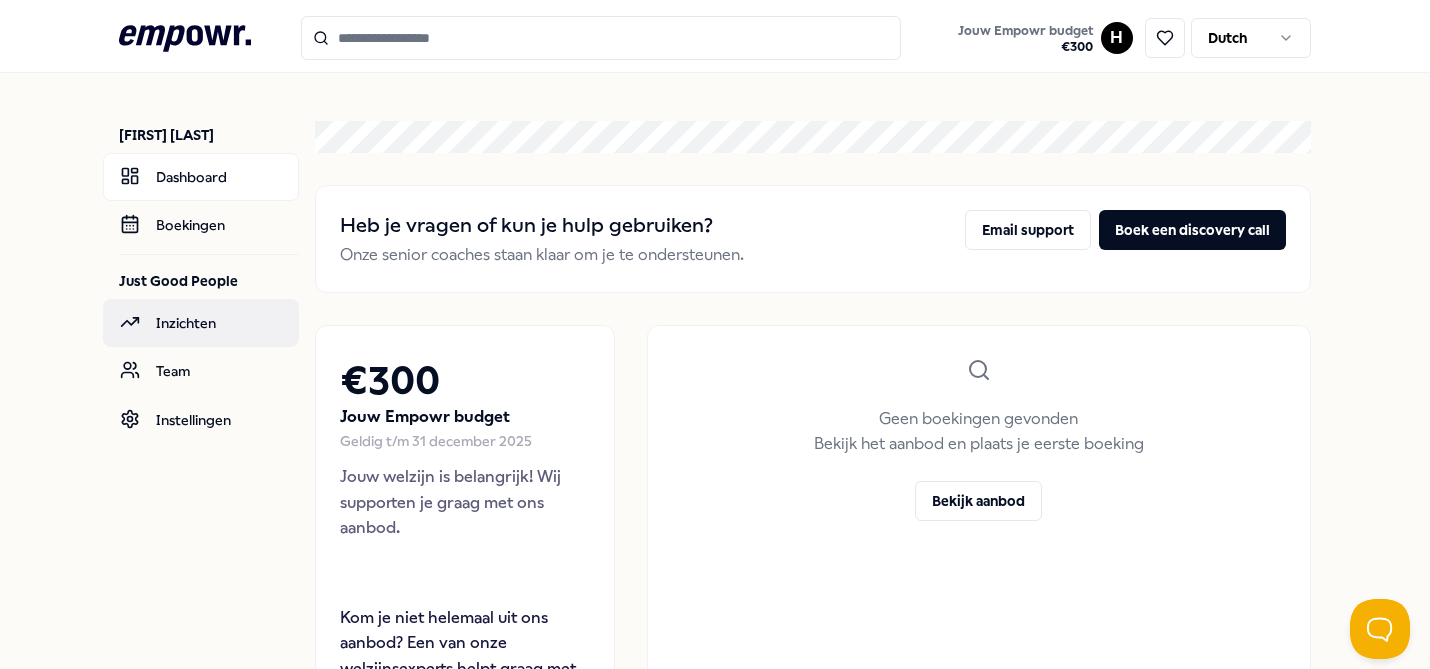 click on "Inzichten" at bounding box center [201, 323] 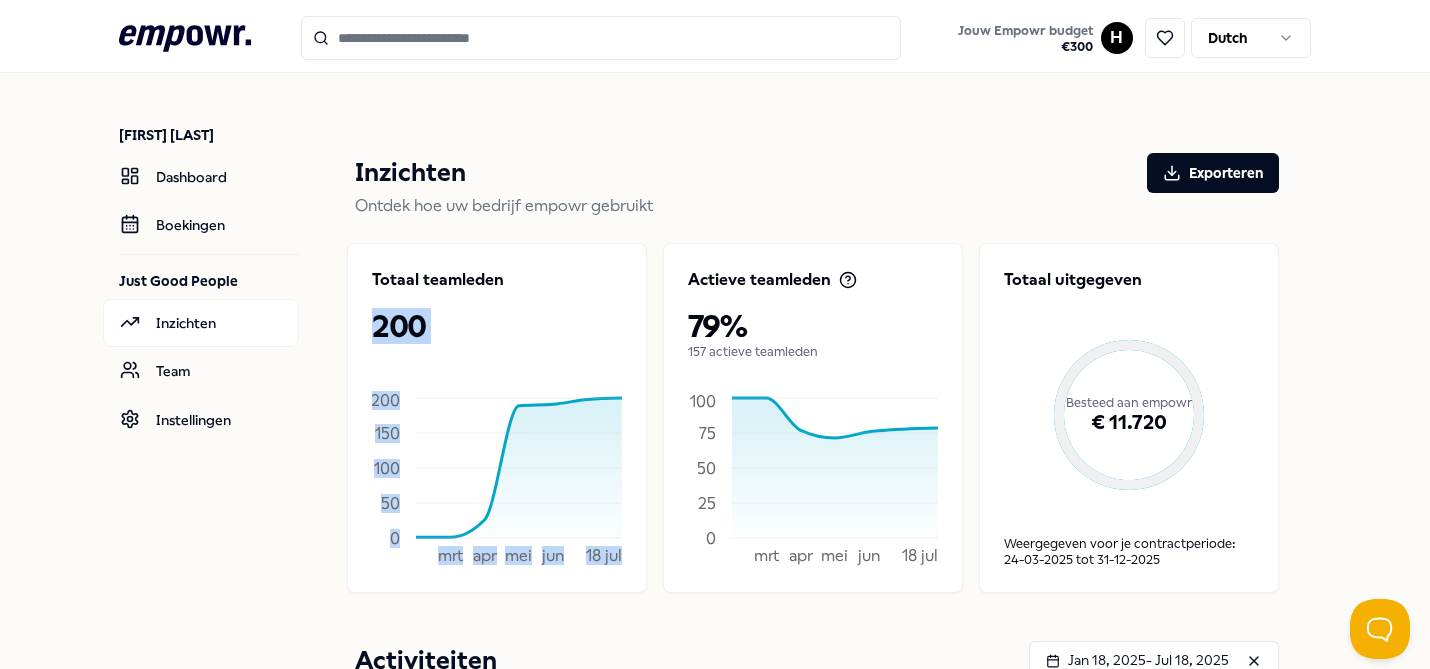 drag, startPoint x: 357, startPoint y: 330, endPoint x: 821, endPoint y: 258, distance: 469.55298 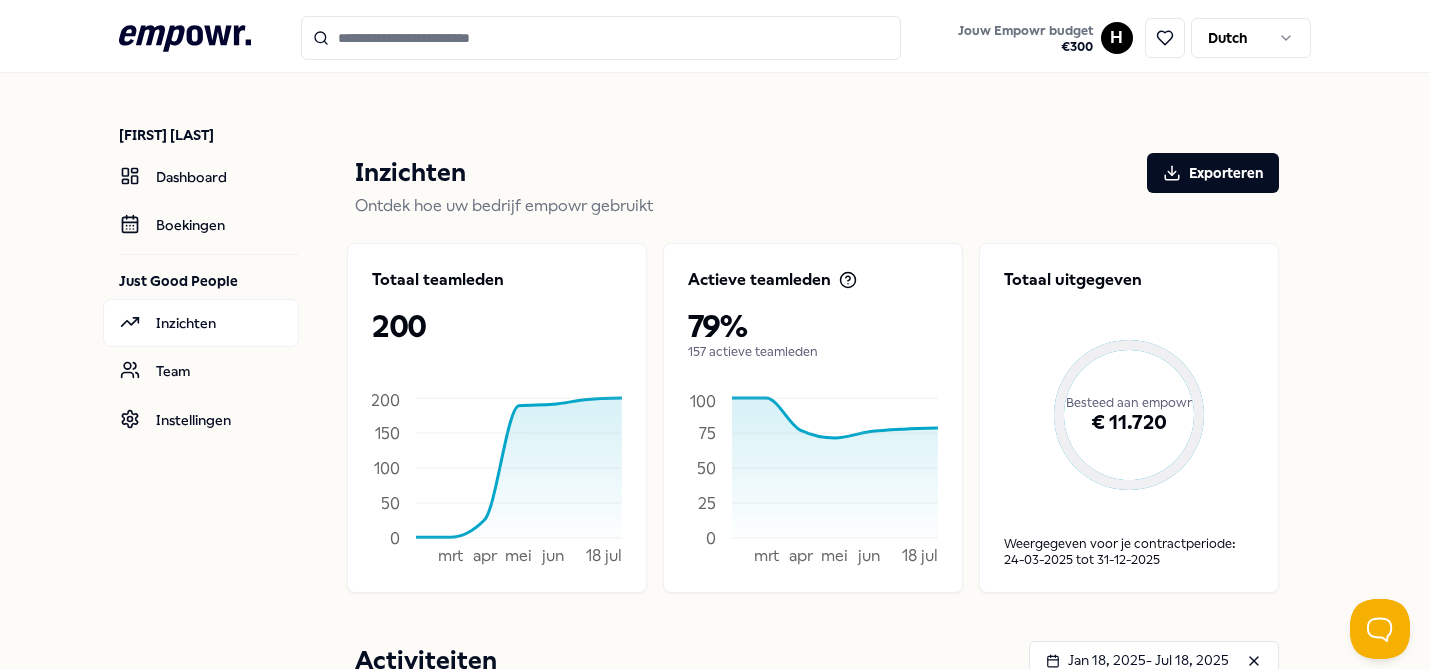 click on "79%" at bounding box center (813, 326) 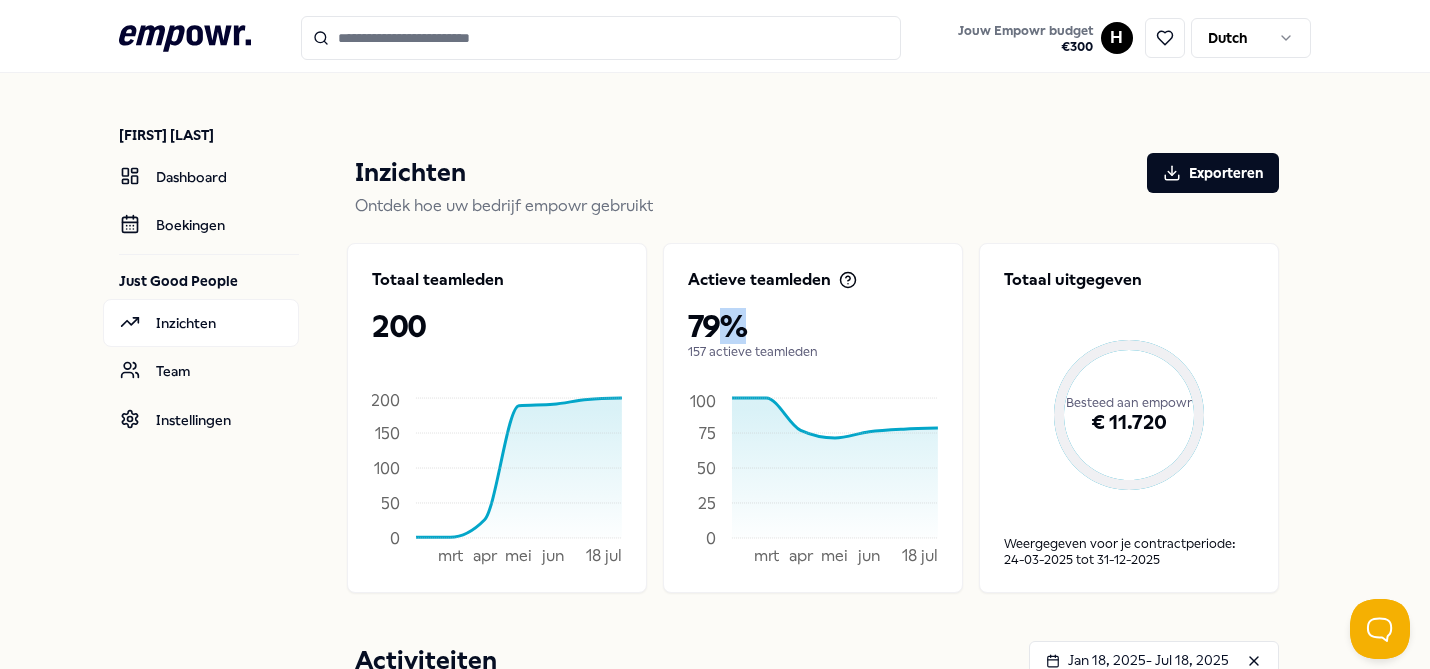 click on "79%" at bounding box center [813, 326] 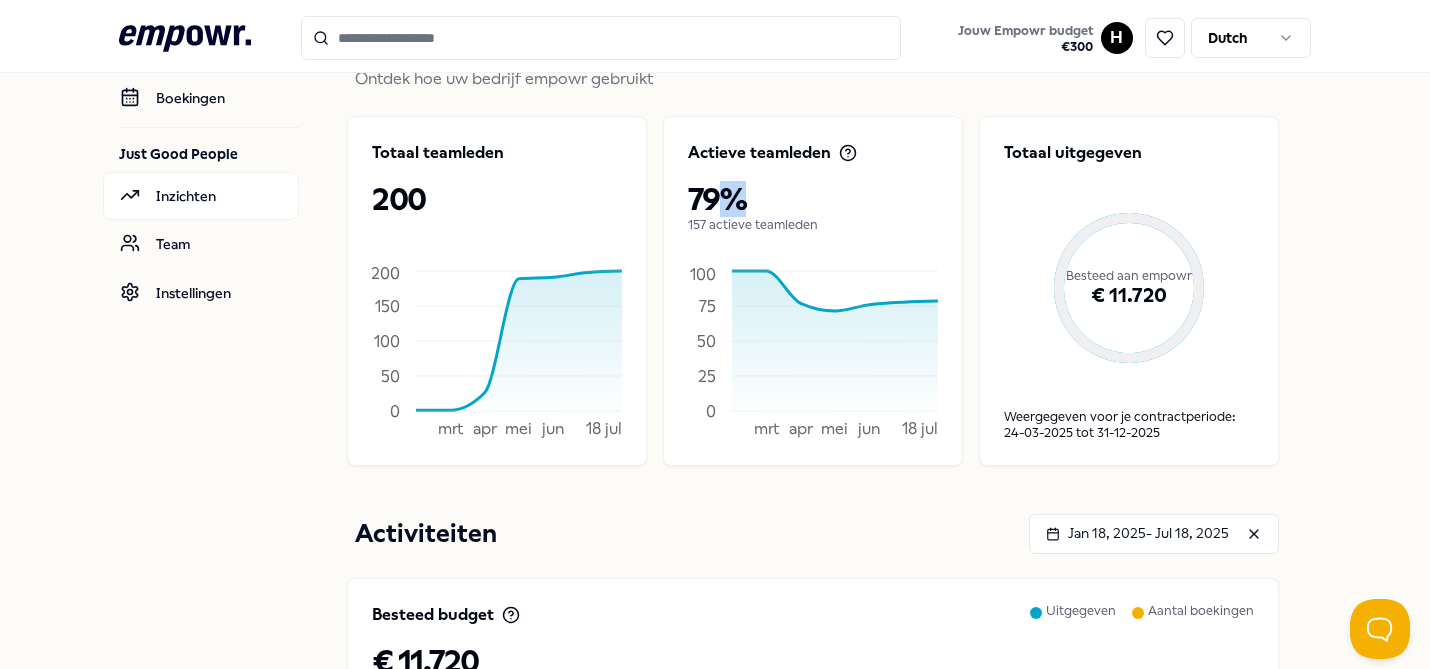 scroll, scrollTop: 129, scrollLeft: 0, axis: vertical 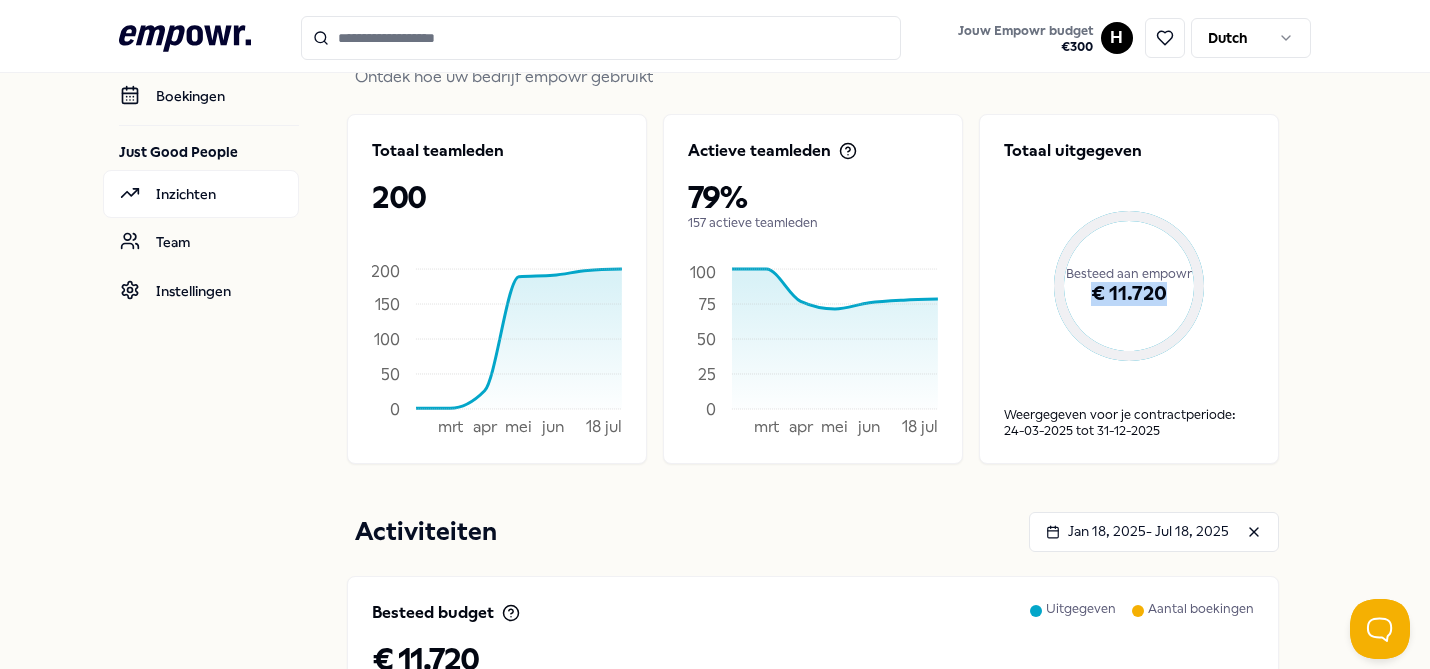 drag, startPoint x: 1115, startPoint y: 278, endPoint x: 1178, endPoint y: 289, distance: 63.953106 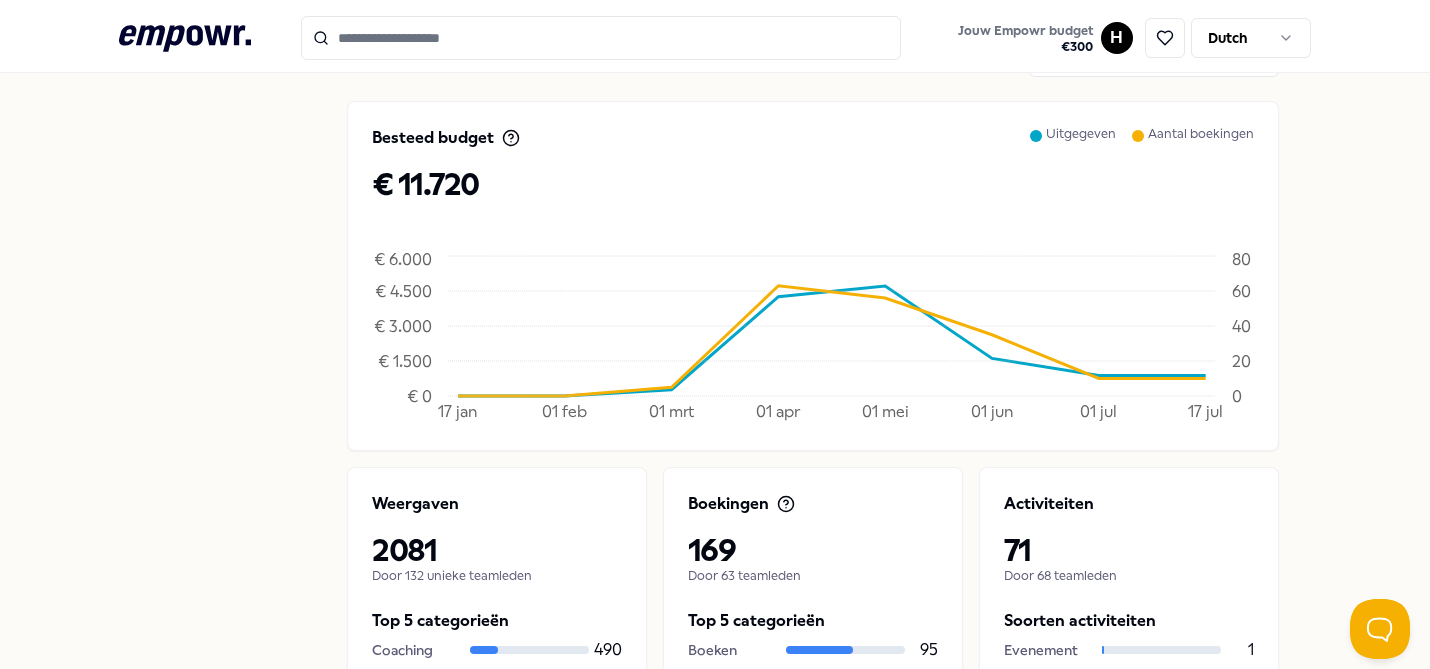 scroll, scrollTop: 0, scrollLeft: 0, axis: both 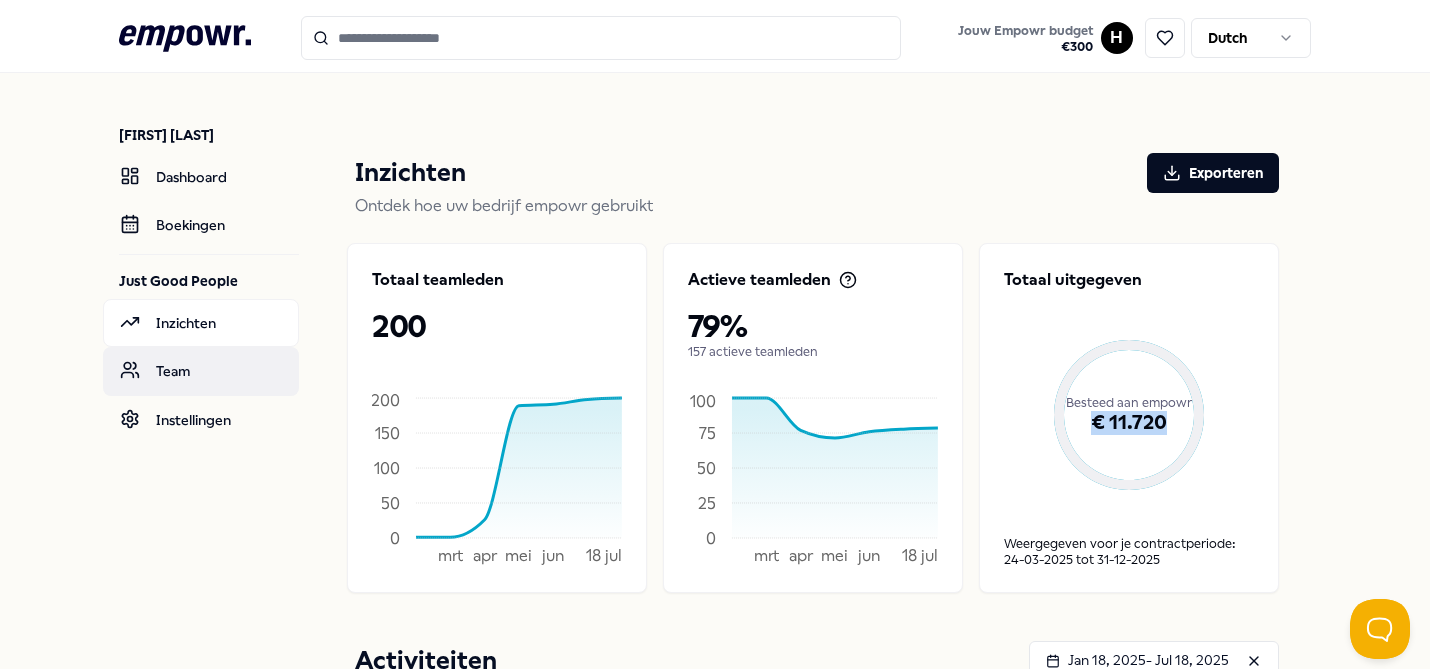 click on "Team" at bounding box center (201, 371) 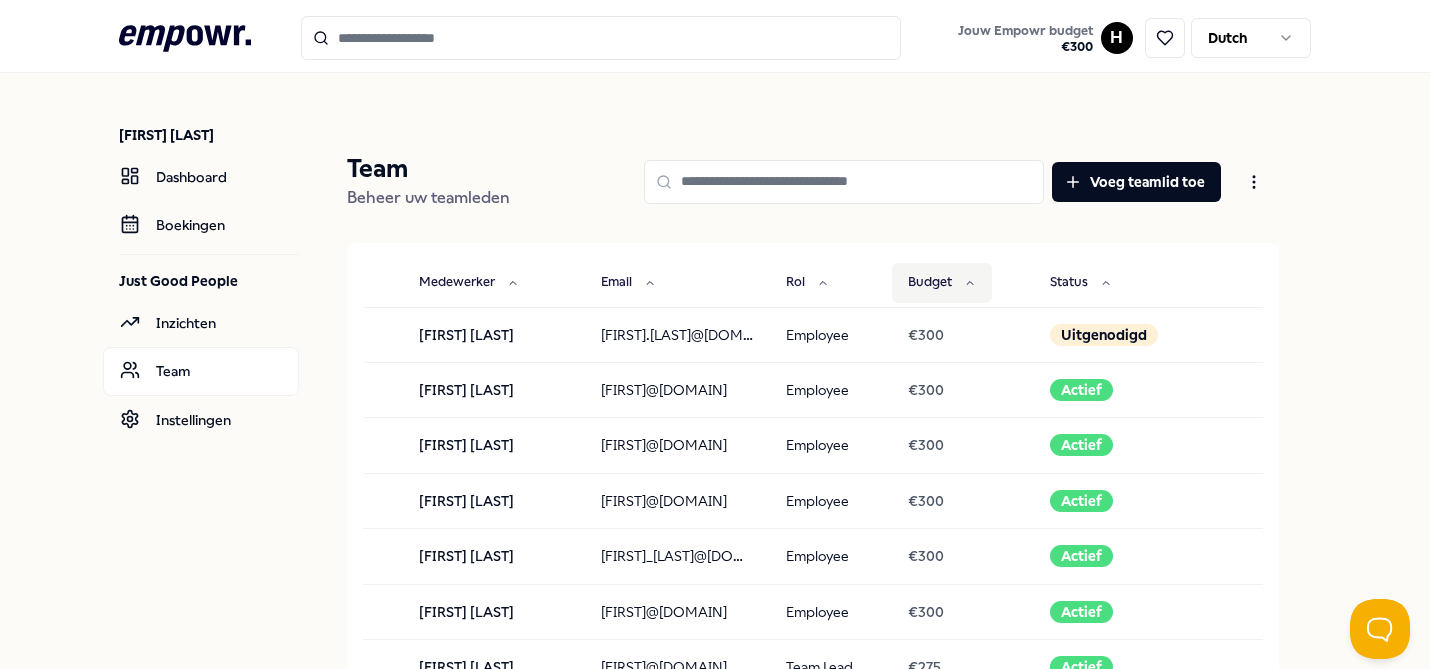 click on "Budget" at bounding box center (942, 283) 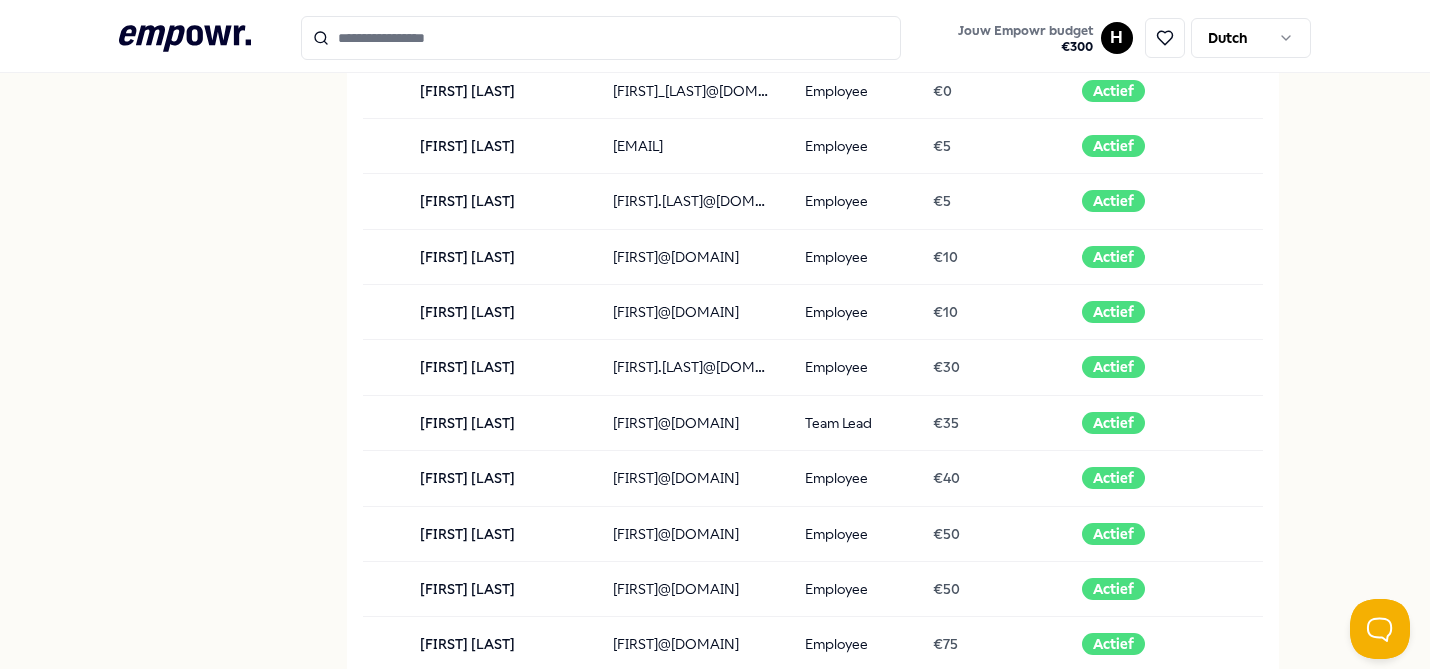 scroll, scrollTop: 0, scrollLeft: 0, axis: both 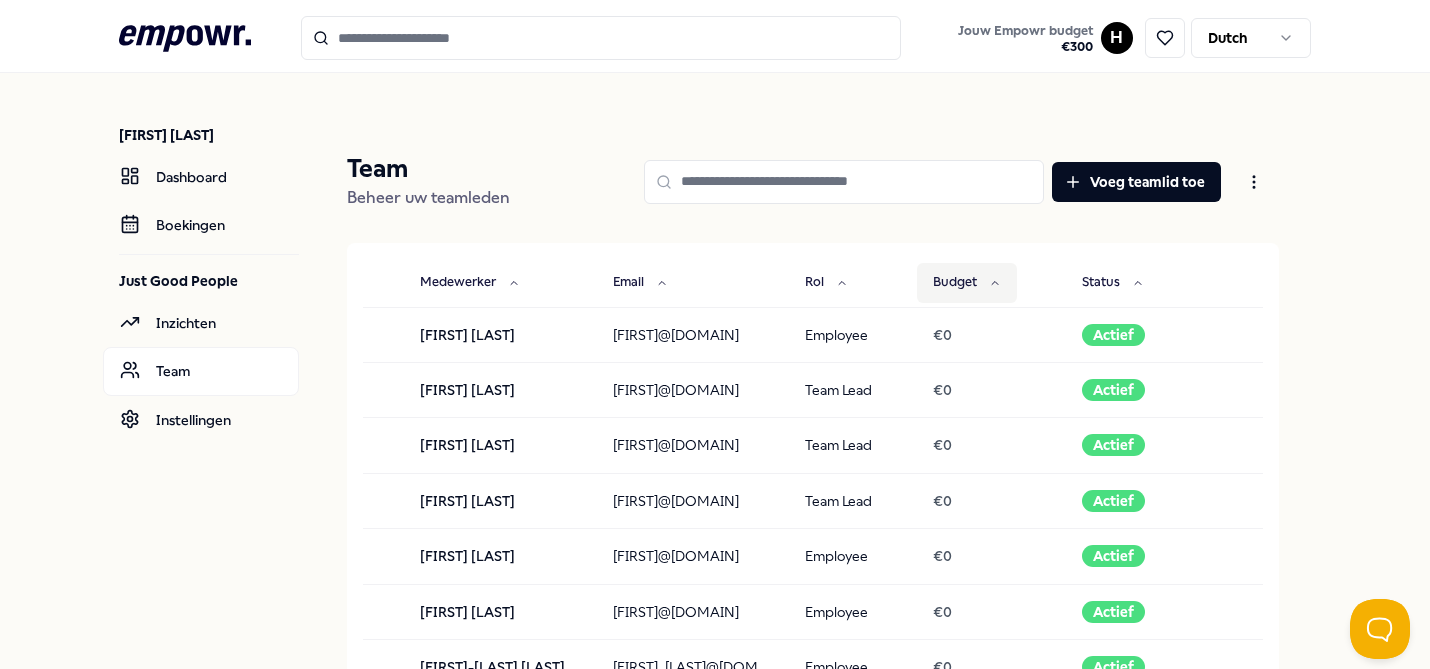 click on "Budget" at bounding box center [967, 283] 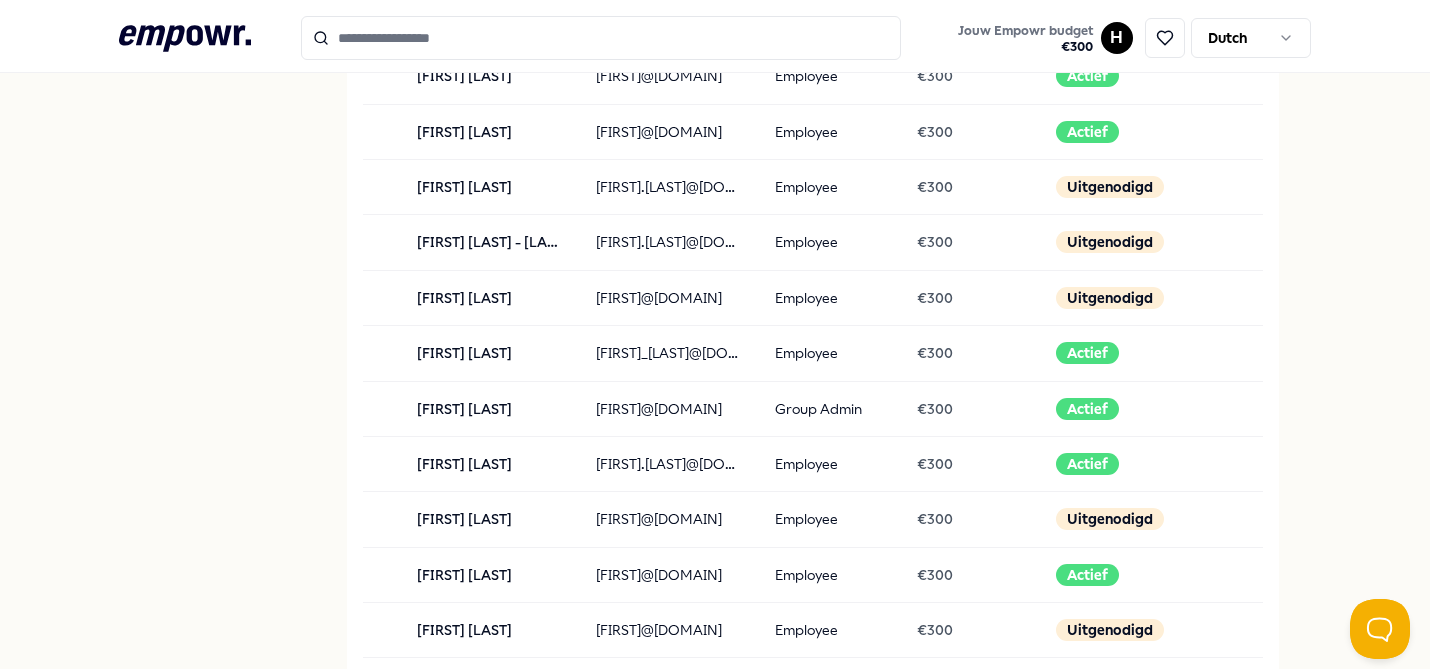 scroll, scrollTop: 0, scrollLeft: 0, axis: both 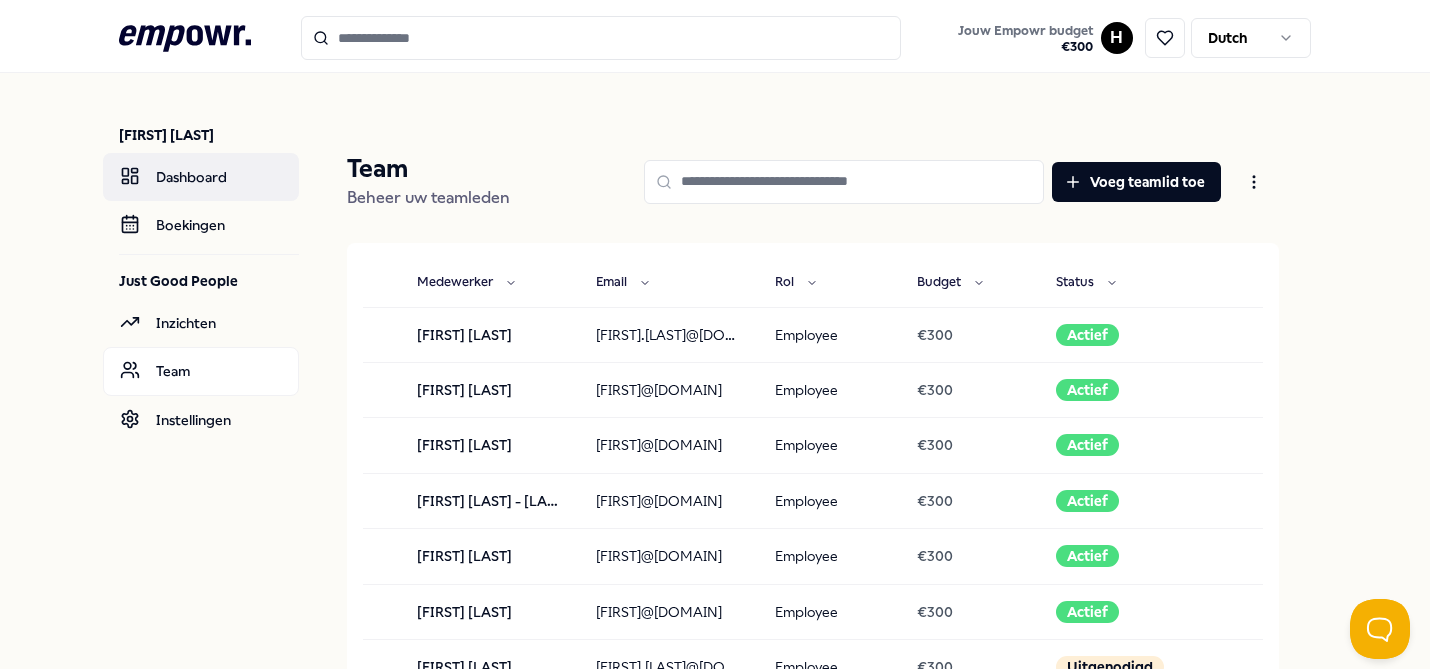 click on "Dashboard" at bounding box center [201, 177] 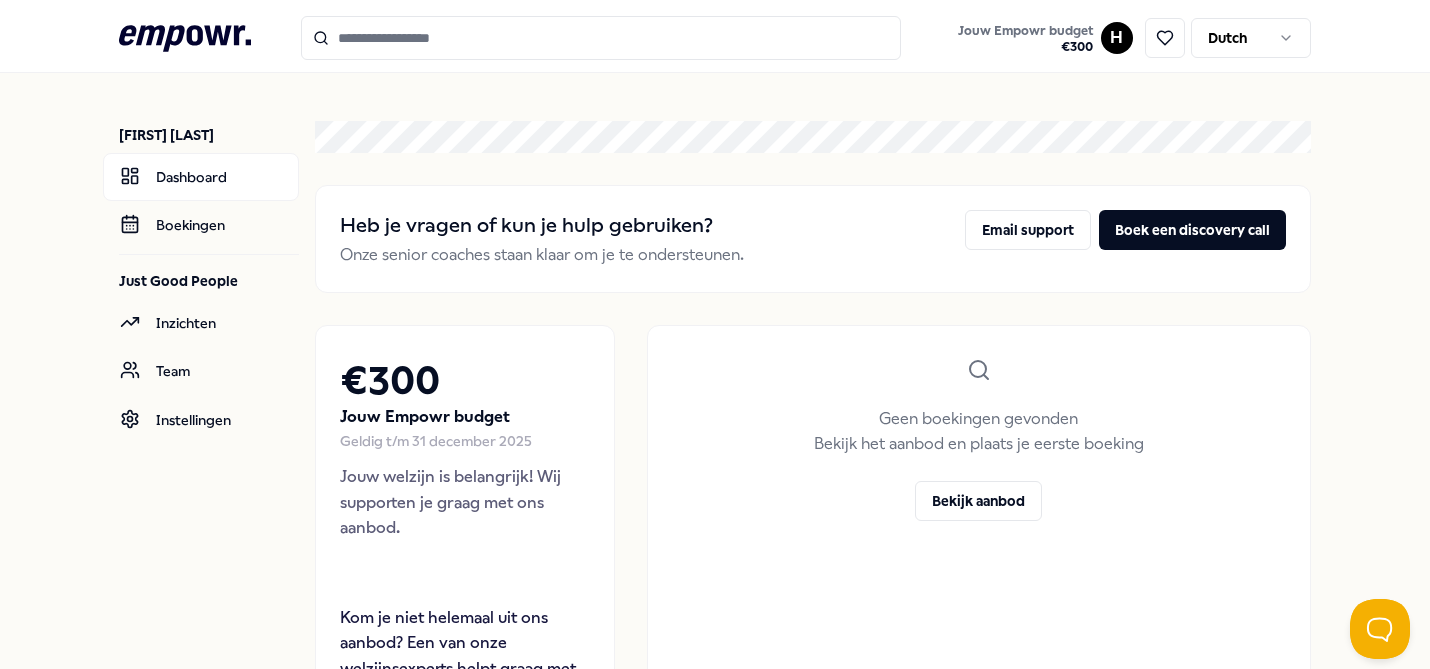 click 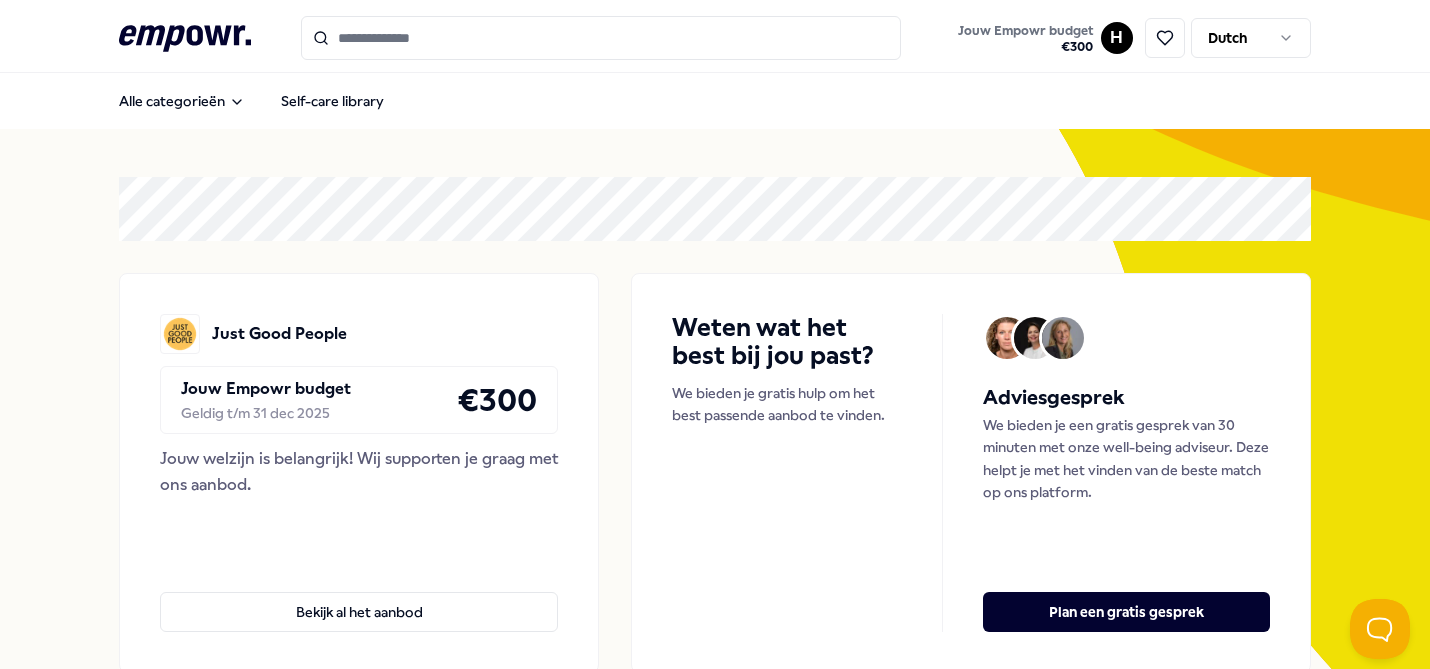 click on ".empowr-logo_svg__cls-1{fill:#03032f} Jouw Empowr budget € 300 H Dutch Alle categorieën   Self-care library Just Good People Jouw Empowr budget Geldig t/m 31 dec 2025 € 300 Jouw welzijn is belangrijk! Wij supporten je graag met ons aanbod. Bekijk al het aanbod Weten wat het best bij jou past? We bieden je gratis hulp om het best passende aanbod te vinden. Adviesgesprek We bieden je een gratis gesprek van 30 minuten met onze well-being adviseur. Deze helpt je met het vinden van de beste match op ons platform. Plan een gratis gesprek Categorieën Coaching Psychologen Adem Slaap Mindfulness & Meditatie Ontspanning Training & Workshops Voeding & Levensstijl Beweging Financieel Boeken Team & Organisatie Managers Coaching Psychologen Adem Slaap Mindfulness & Meditatie Ontspanning Training & Workshops Voeding & Levensstijl Beweging Financieel Boeken Team & Organisatie Managers Verlanglijst Coaching Regio  Zuid  NL    Diëtiek & Voedingscoaching [FIRST] [LAST] Engels, Nederlands Vanaf  € 110,-   + 1" at bounding box center (715, 334) 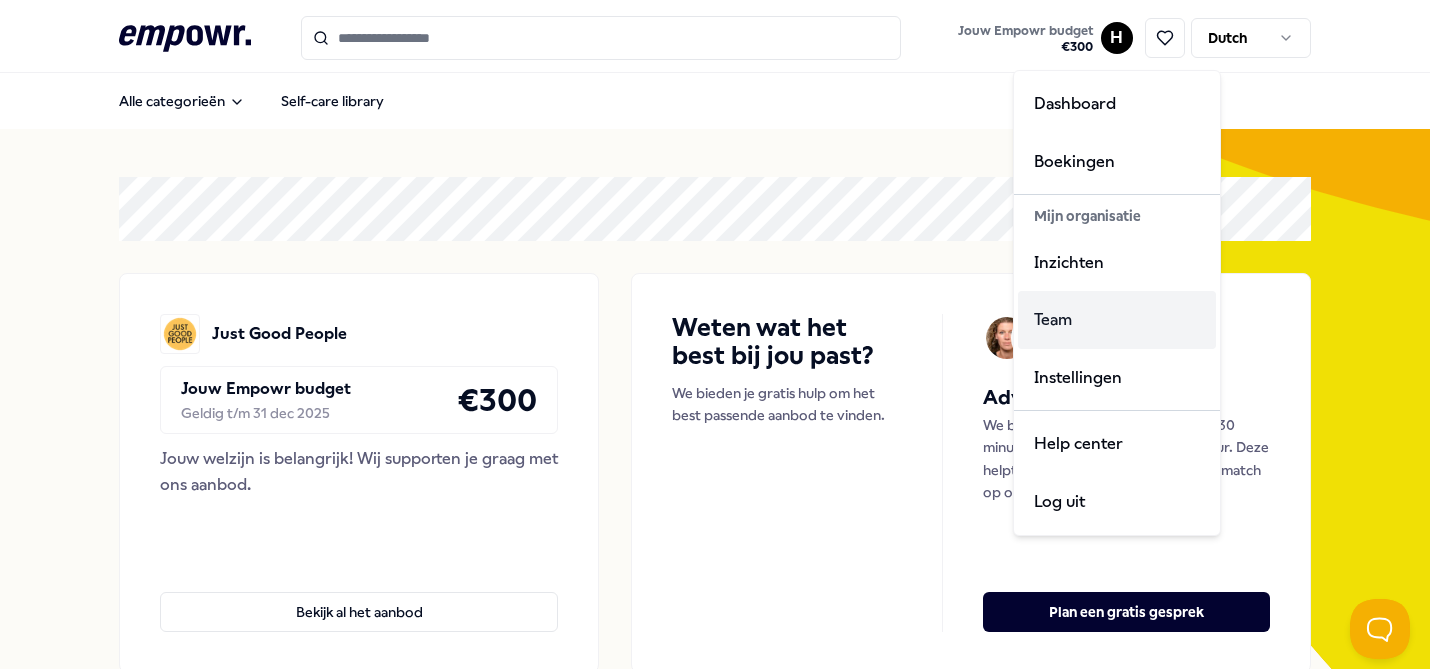 click on "Team" at bounding box center [1117, 320] 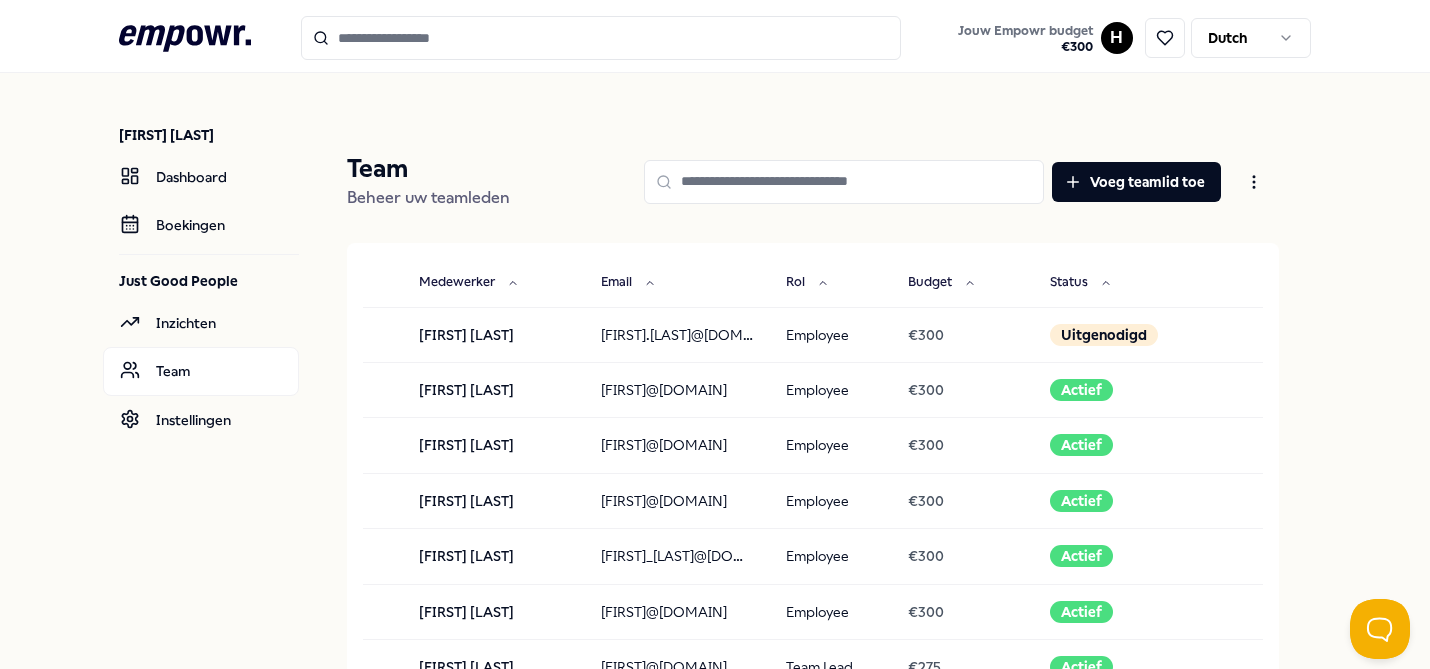 click on "Voeg teamlid toe" at bounding box center [902, 182] 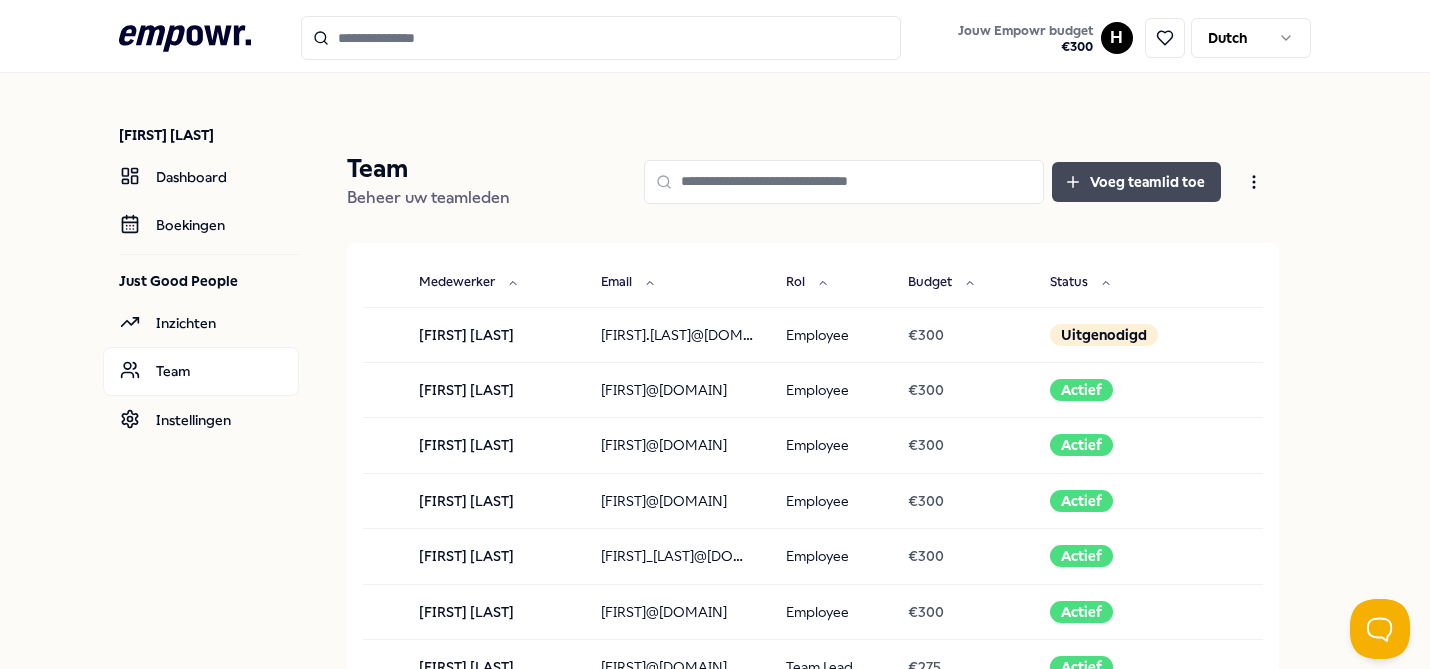 click on "Voeg teamlid toe" at bounding box center [1136, 182] 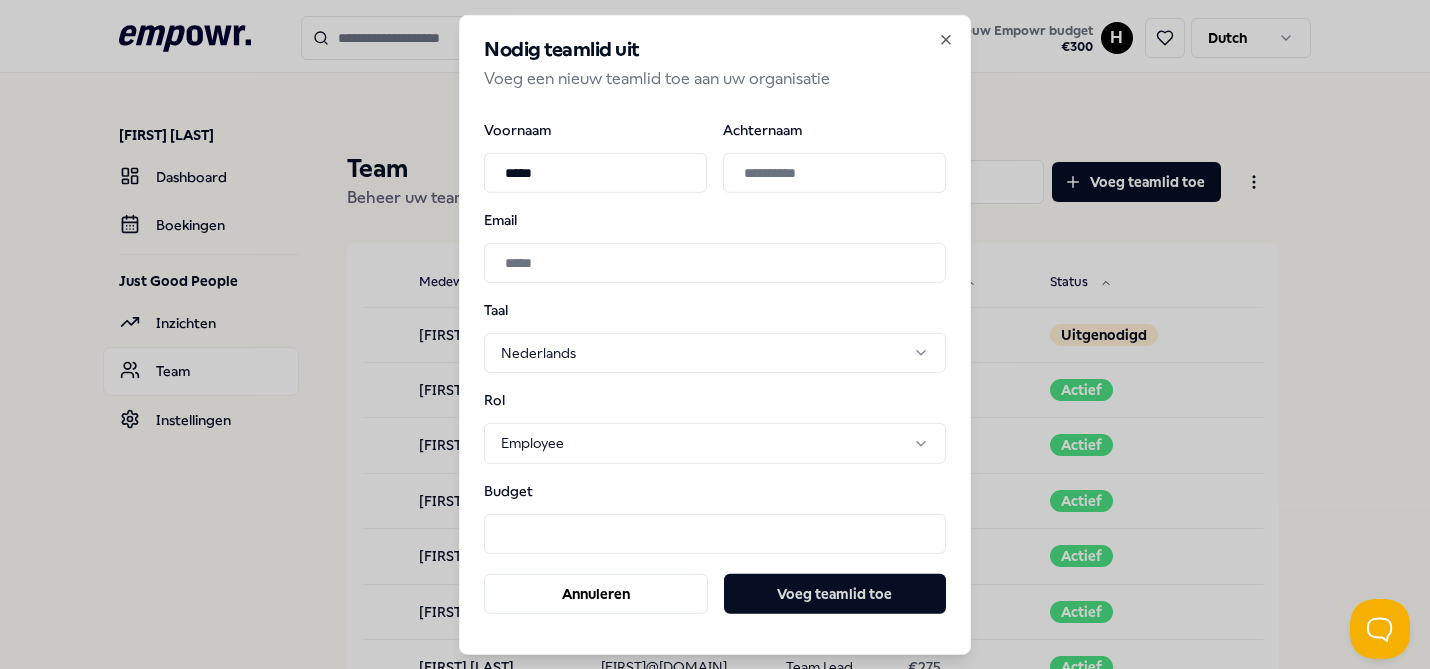 type on "*****" 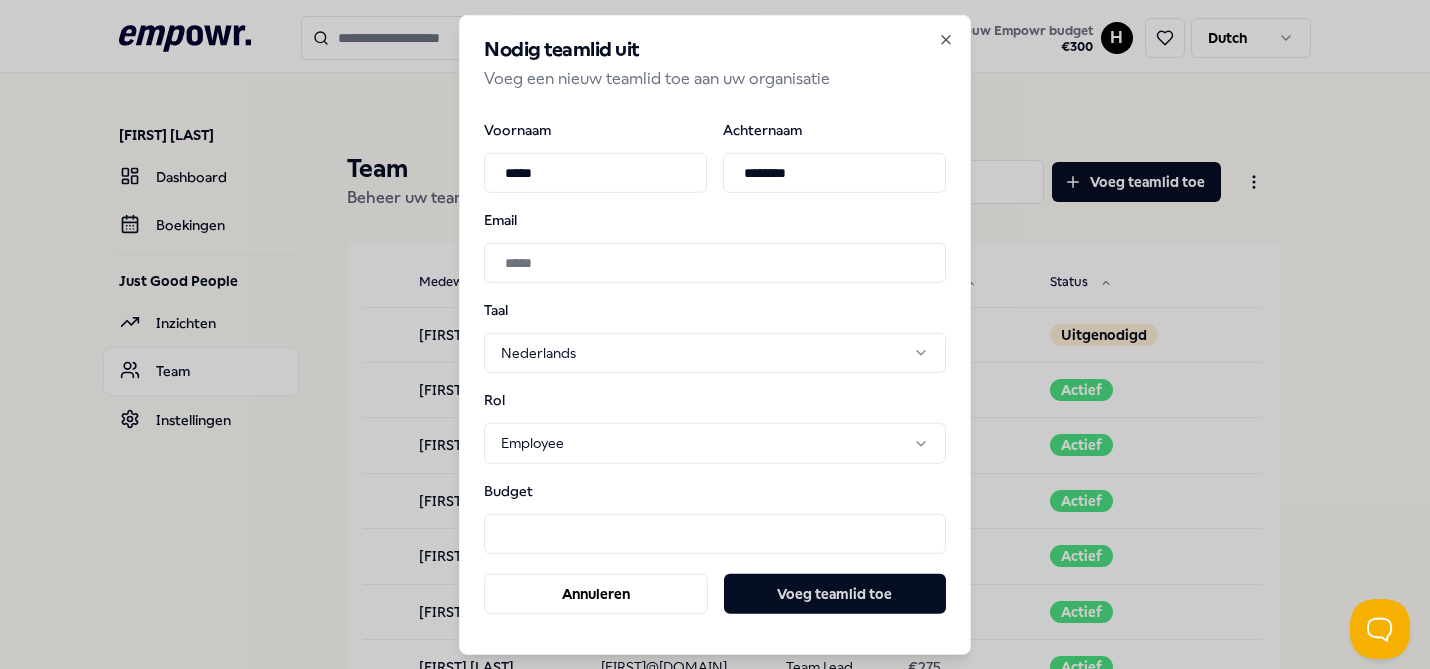 type on "********" 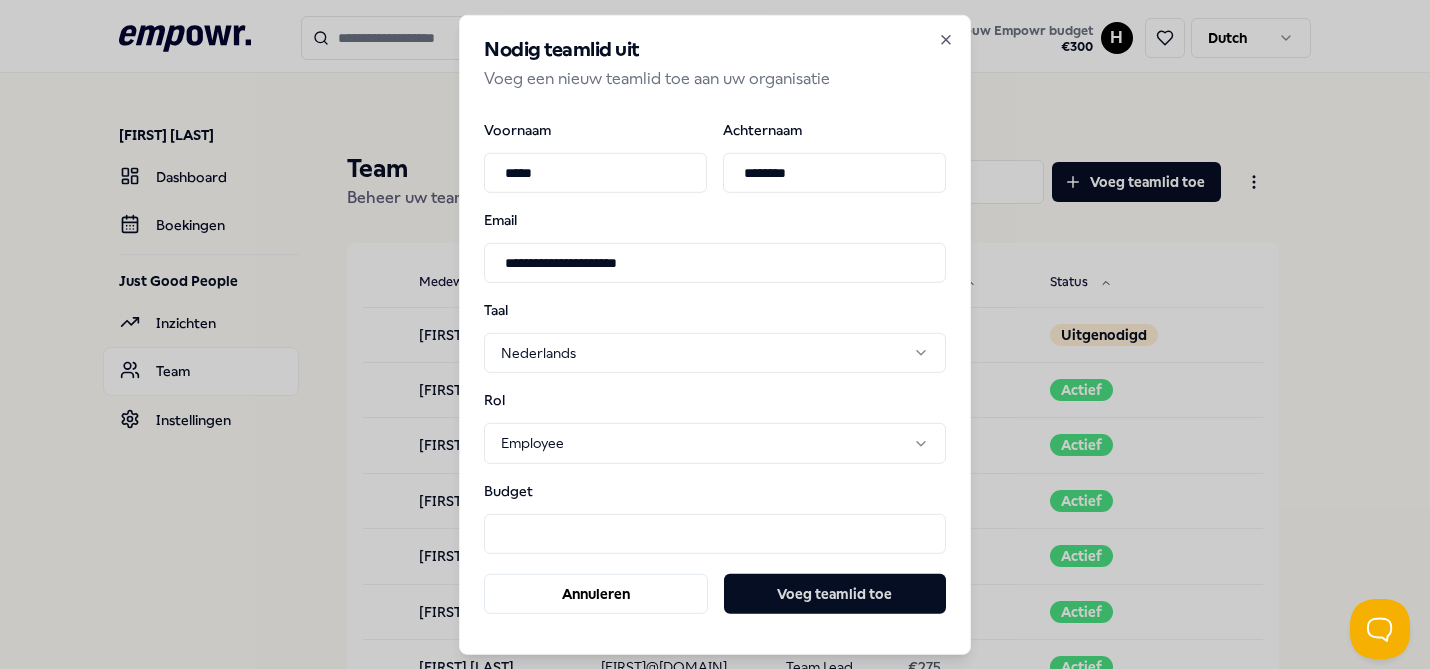 type on "**********" 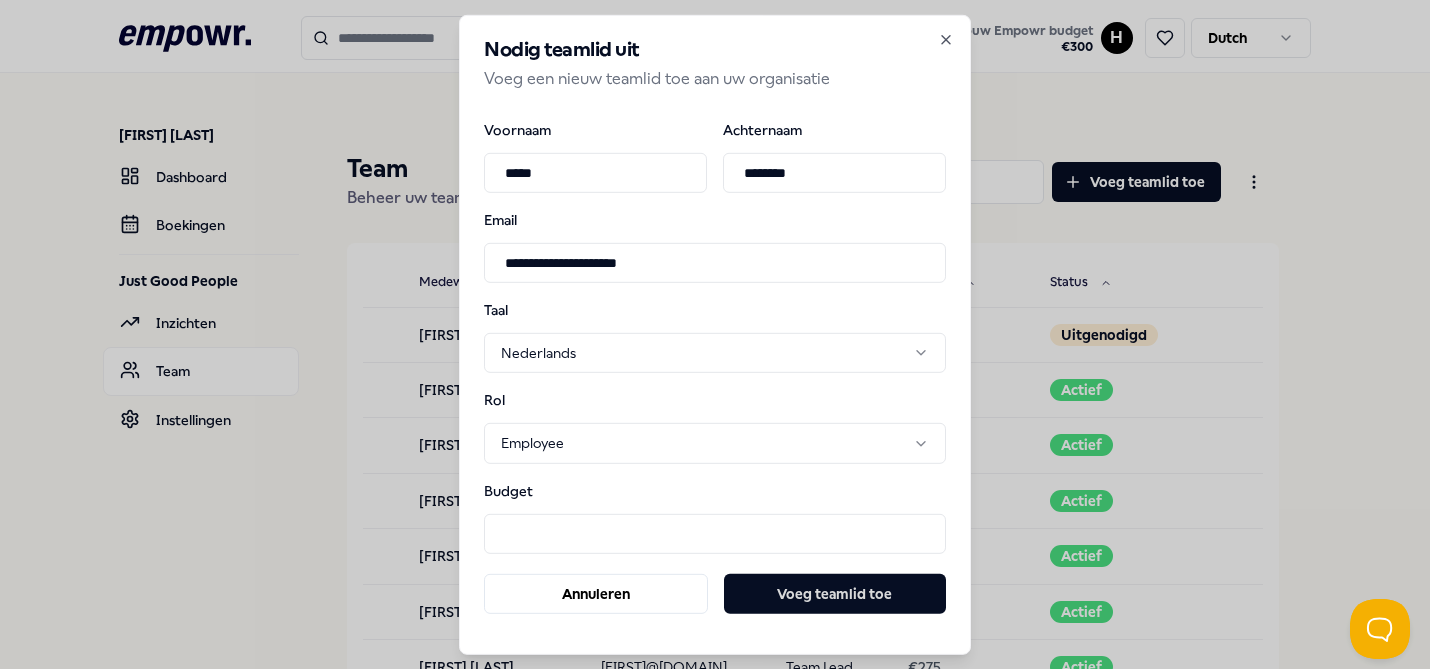 type 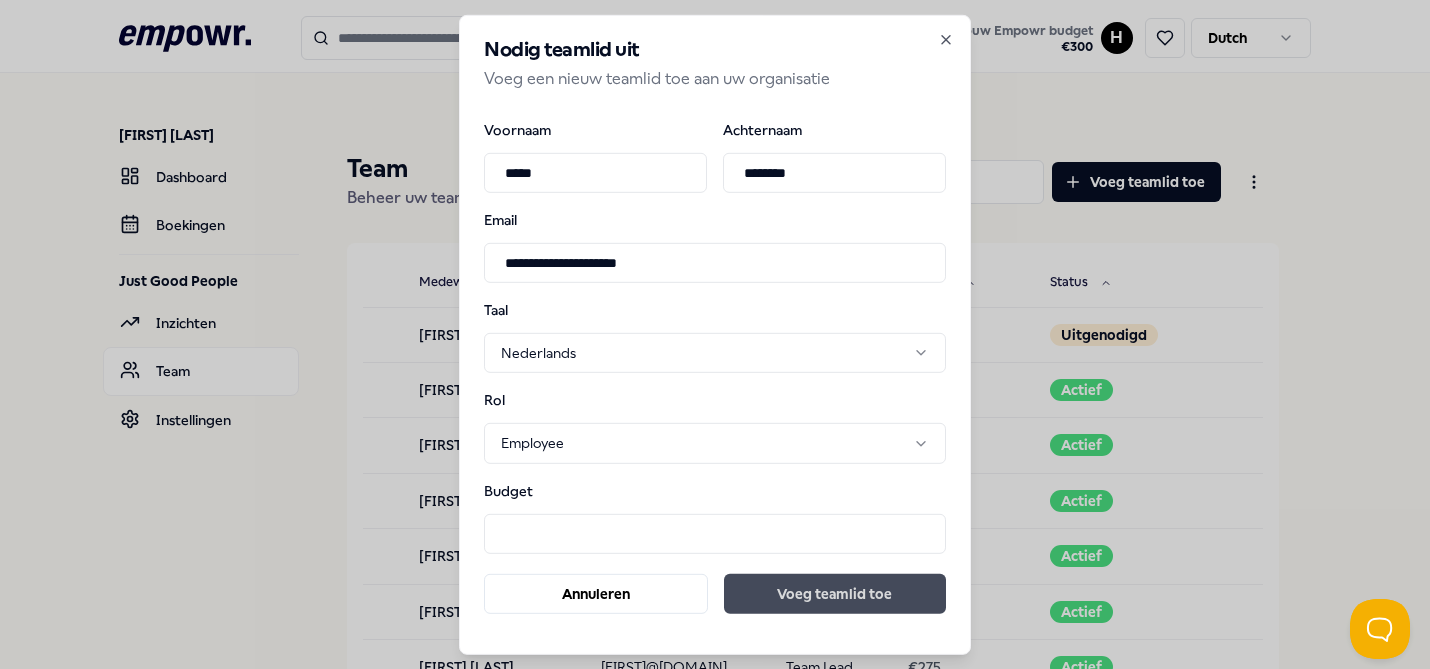 type on "***" 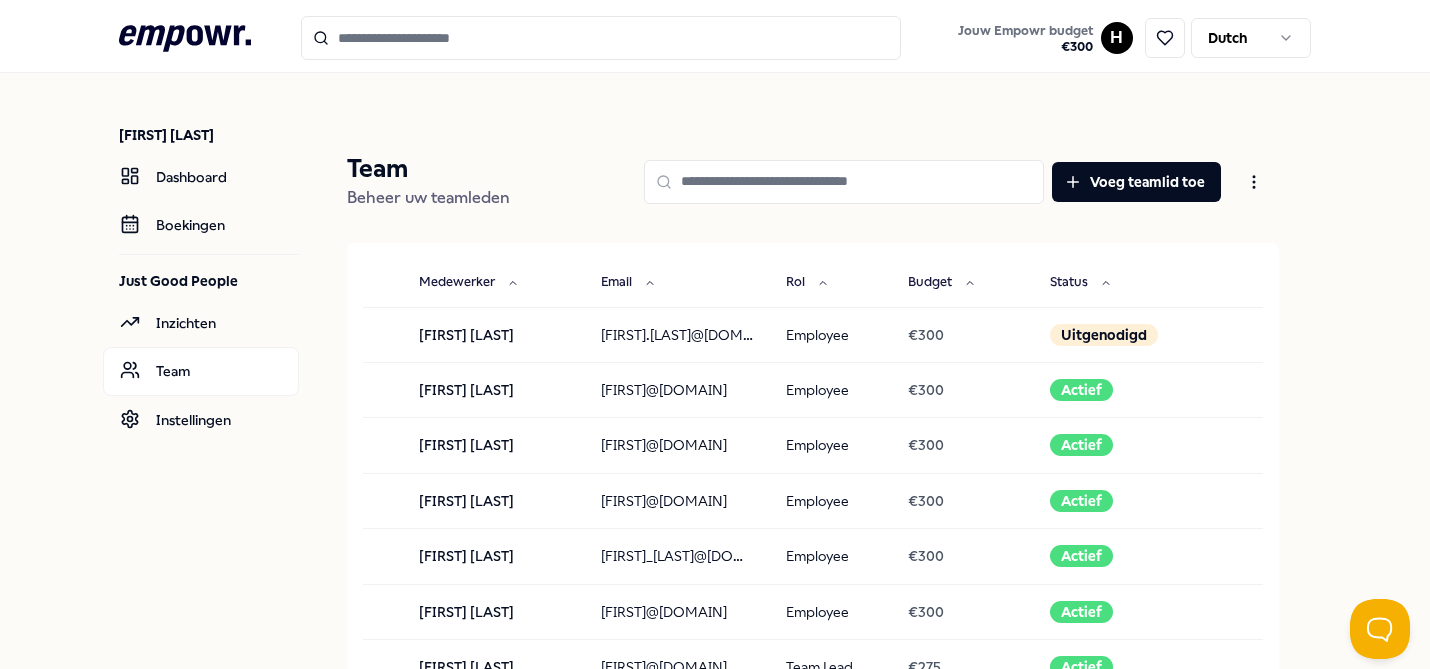 click on ".empowr-logo_svg__cls-1{fill:#03032f}" 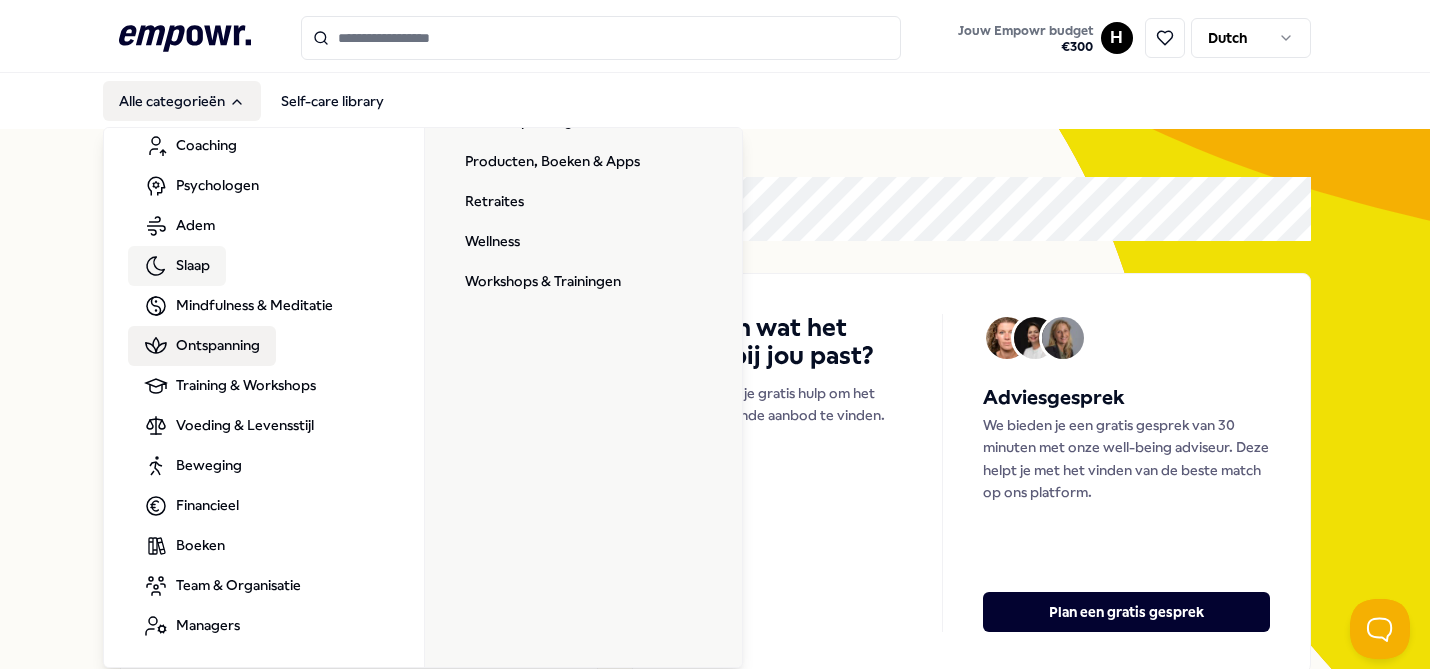 scroll, scrollTop: 76, scrollLeft: 0, axis: vertical 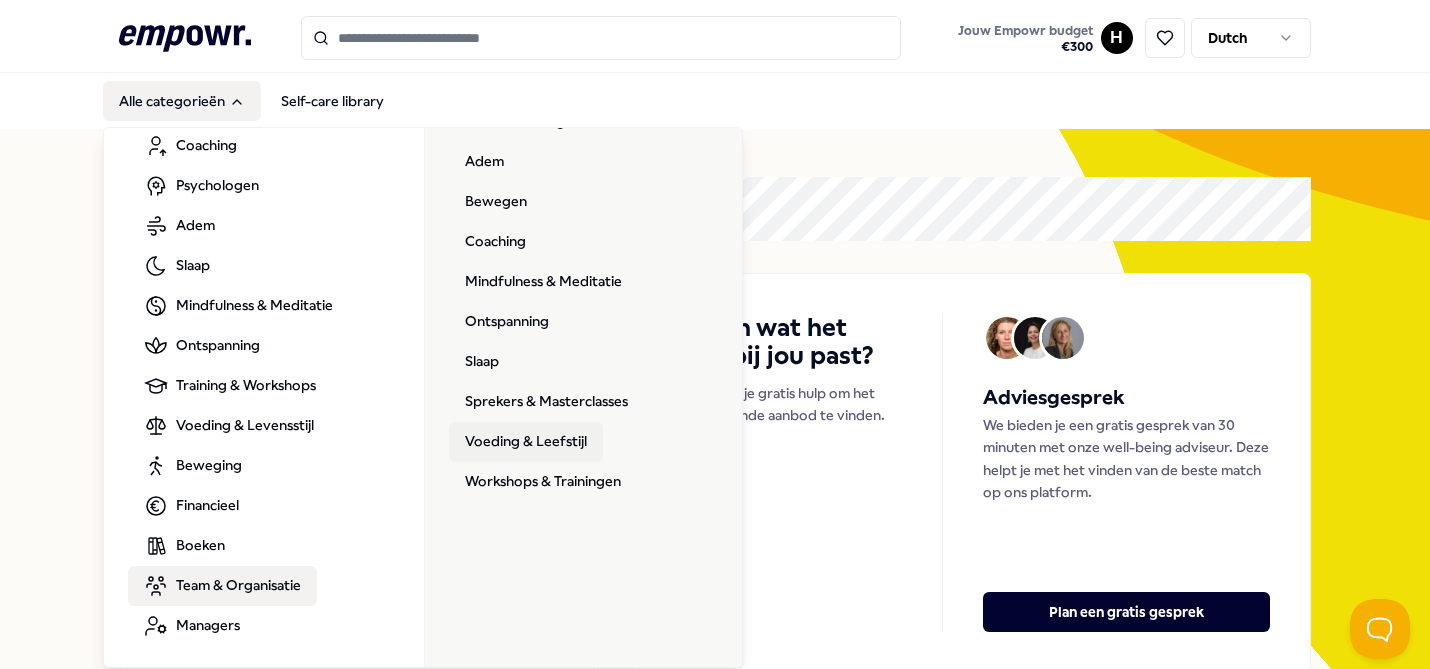 click on "Voeding & Leefstijl" at bounding box center [526, 442] 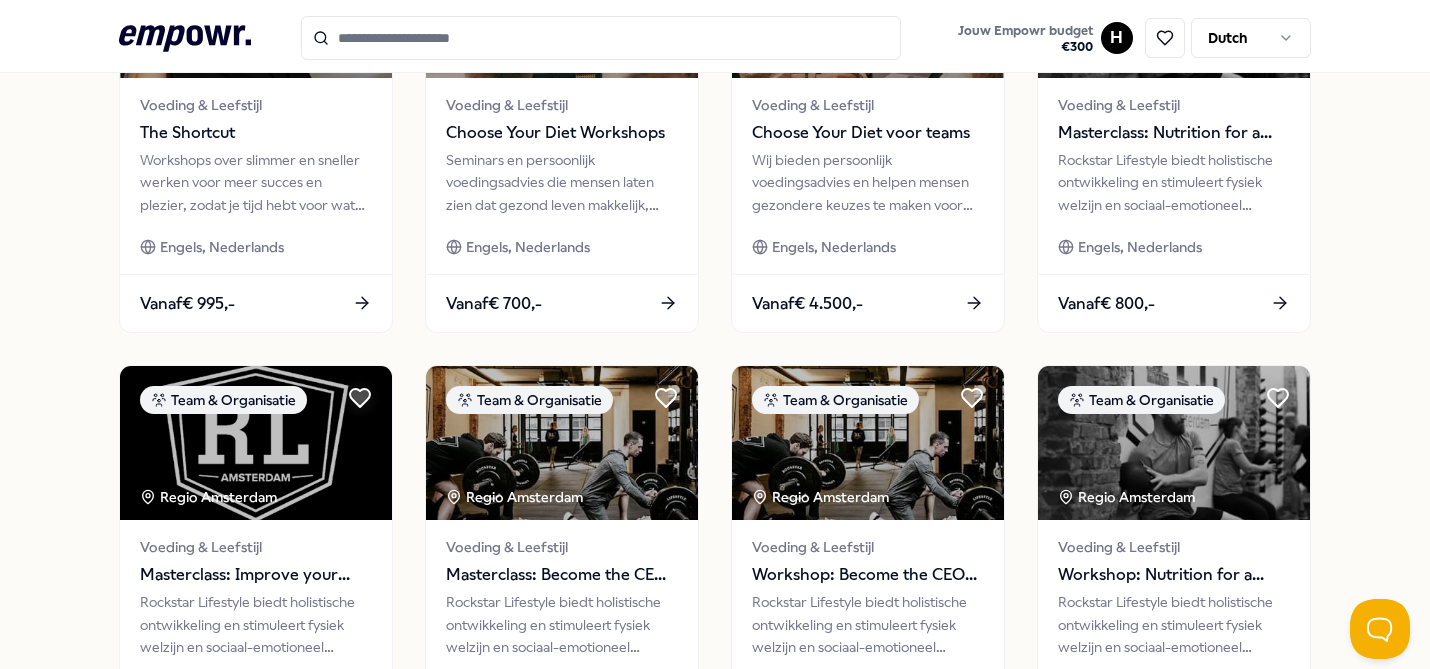 scroll, scrollTop: 0, scrollLeft: 0, axis: both 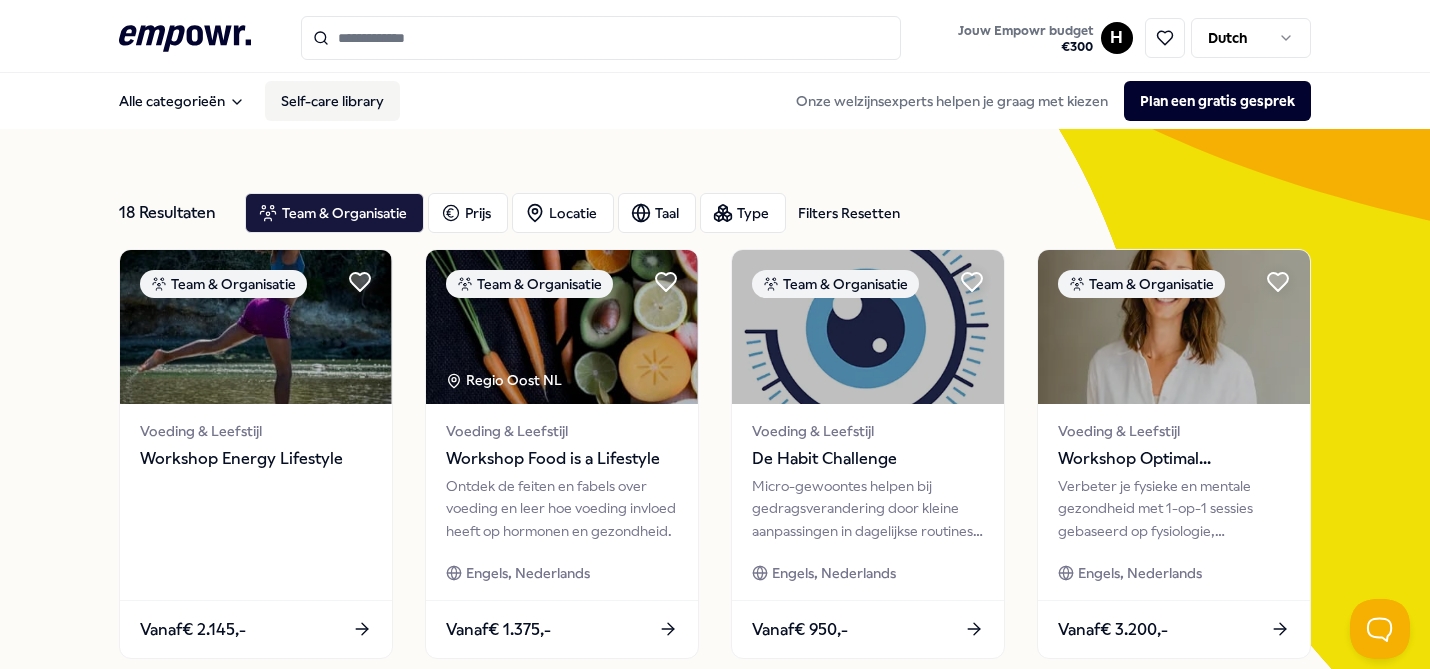 click on "Self-care library" at bounding box center [332, 101] 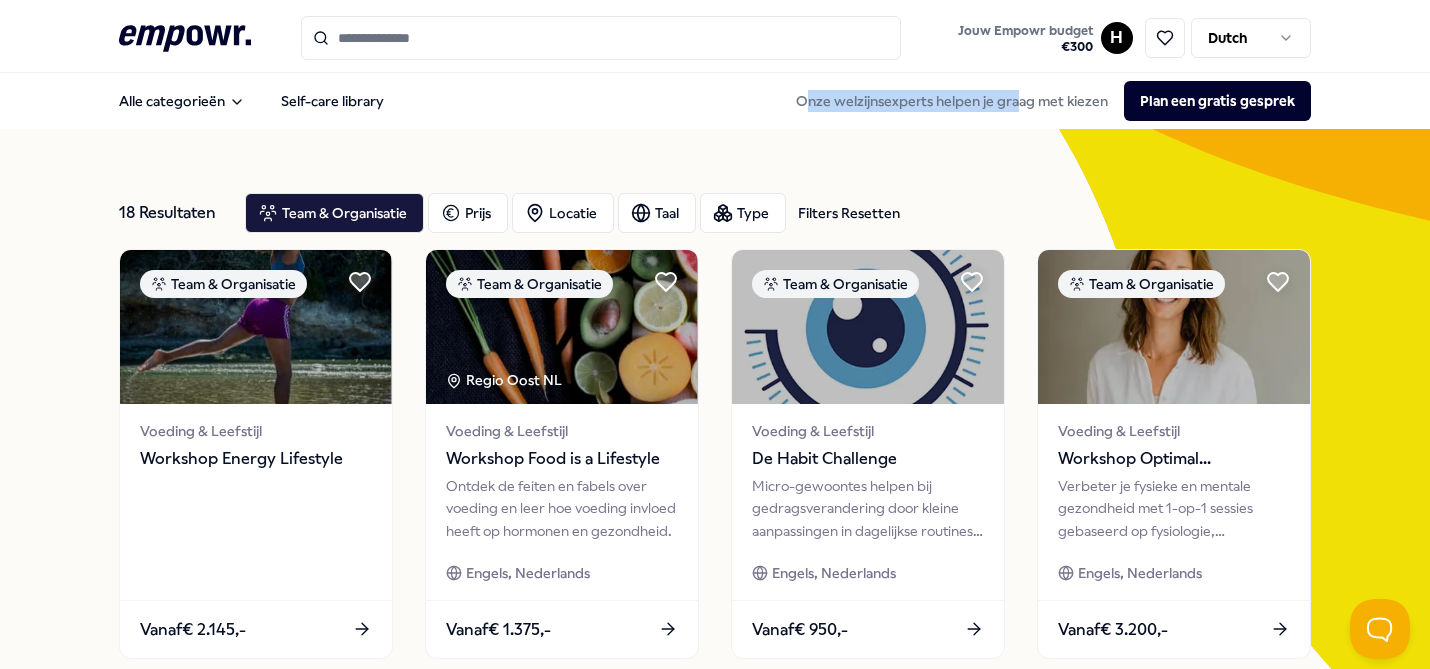drag, startPoint x: 810, startPoint y: 101, endPoint x: 1024, endPoint y: 98, distance: 214.02103 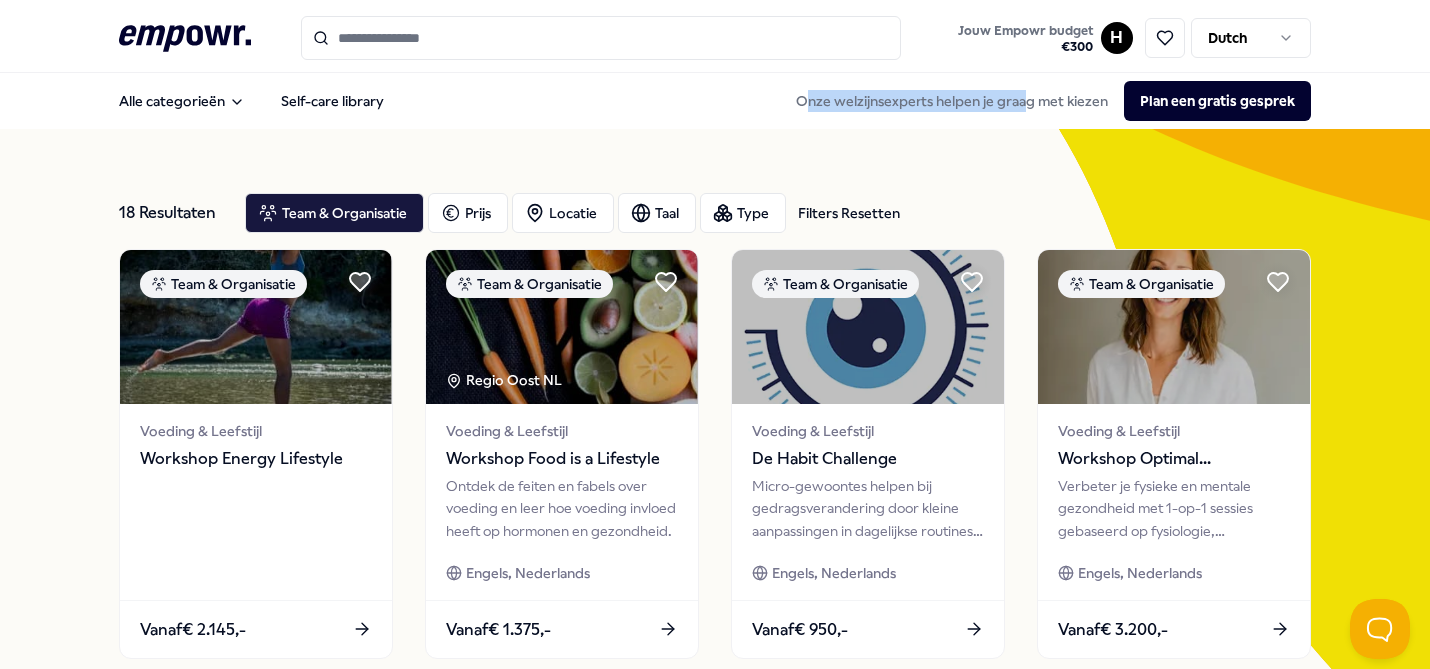 click on "Onze welzijnsexperts helpen je graag met kiezen Plan een gratis gesprek" at bounding box center [1045, 101] 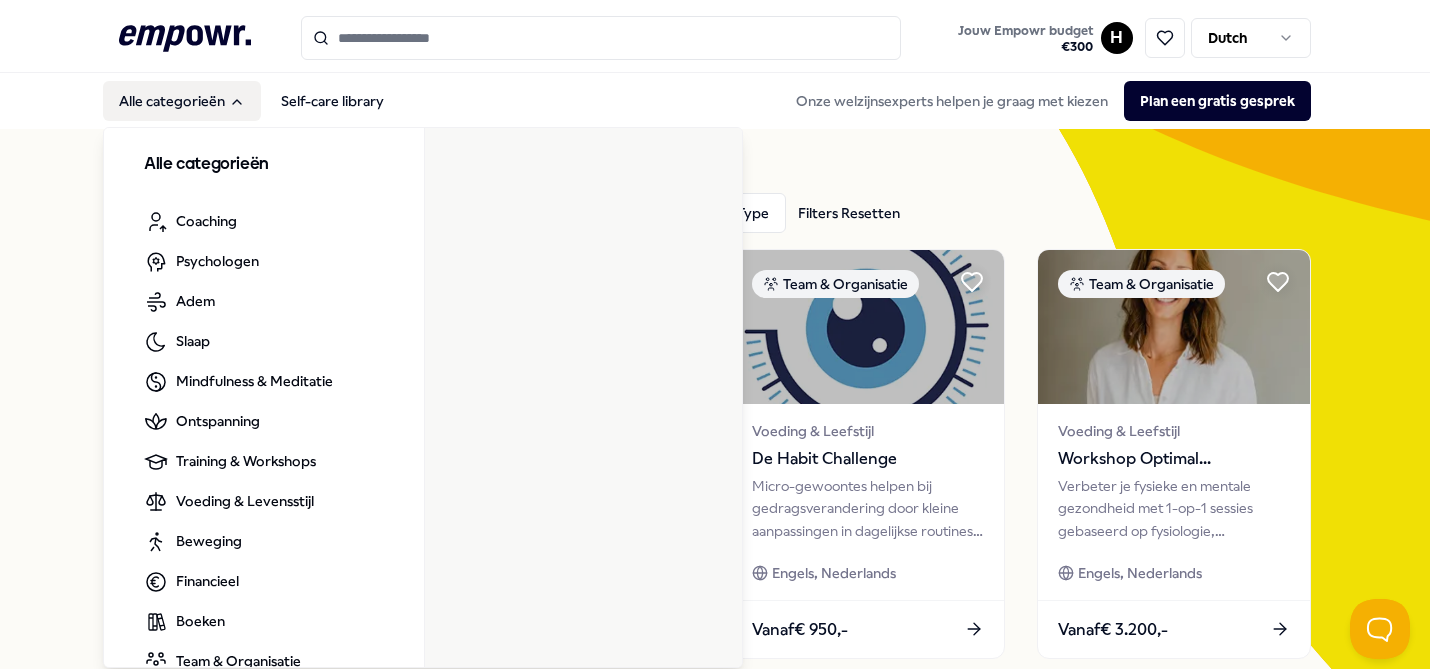 scroll, scrollTop: 76, scrollLeft: 0, axis: vertical 